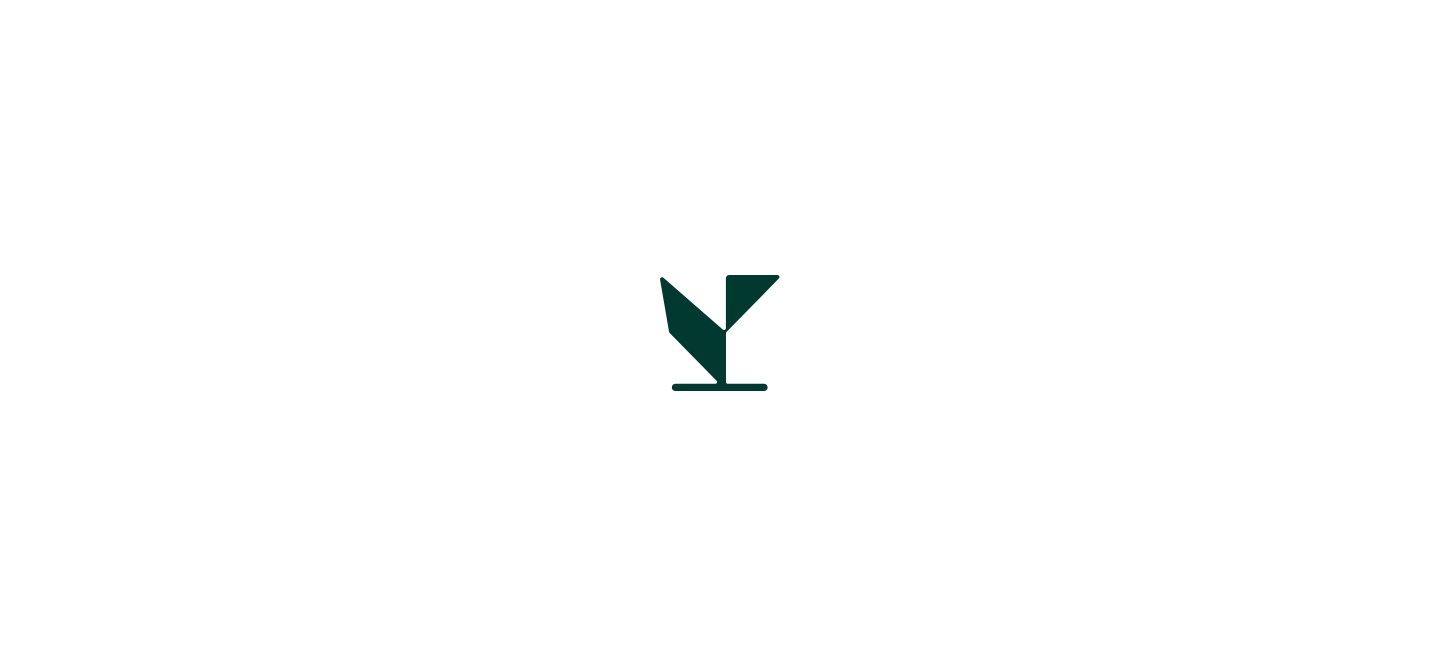 scroll, scrollTop: 0, scrollLeft: 0, axis: both 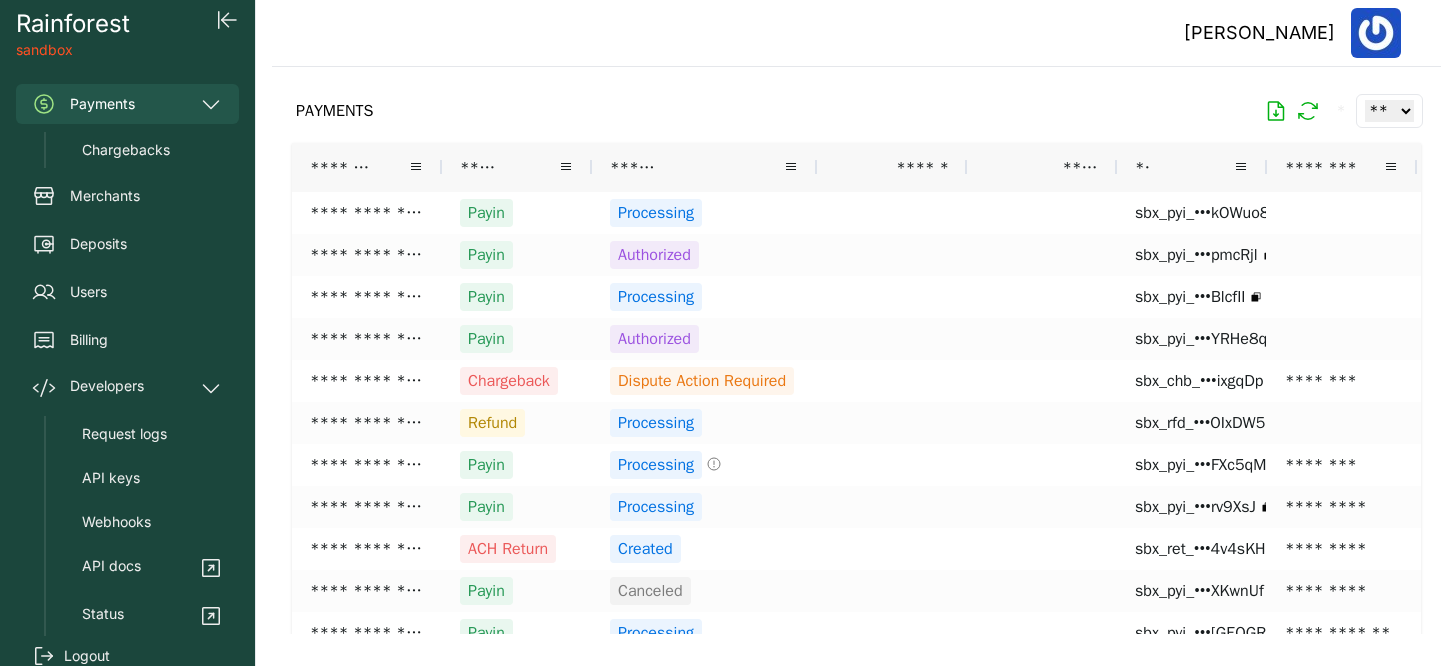 click on "Logout" at bounding box center [87, 656] 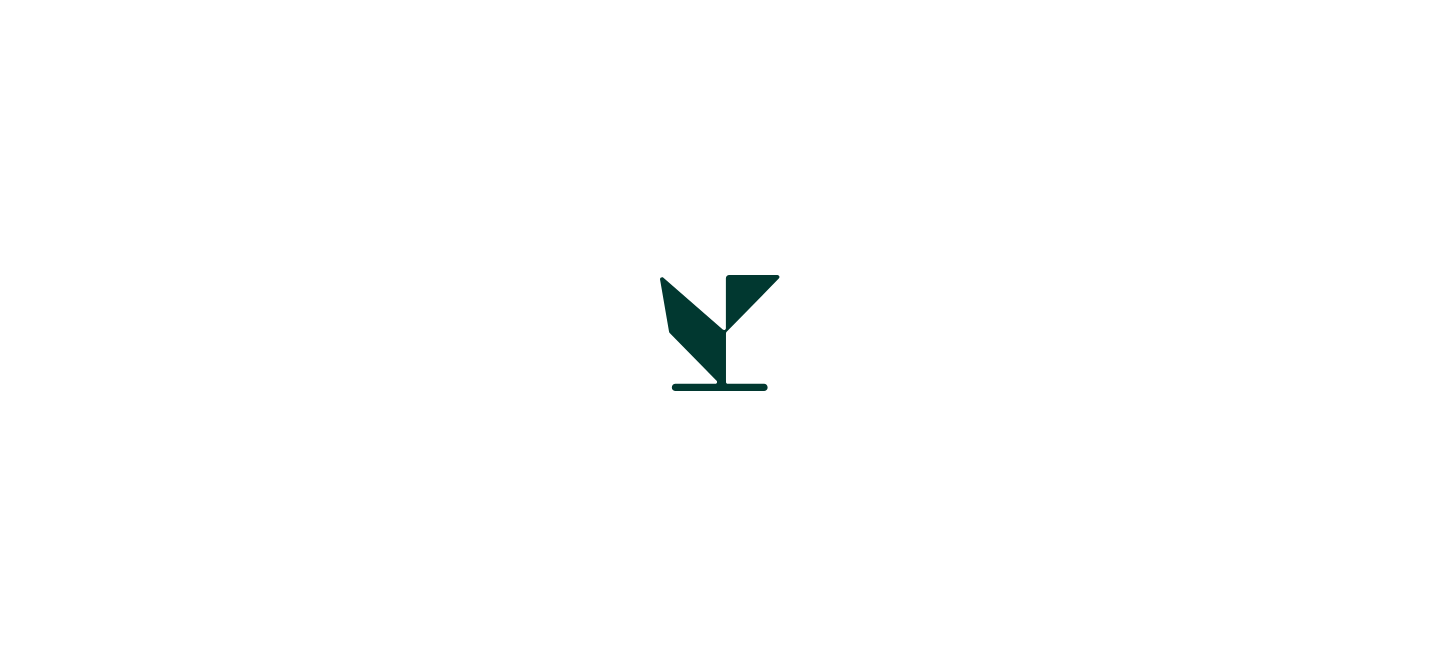scroll, scrollTop: 0, scrollLeft: 0, axis: both 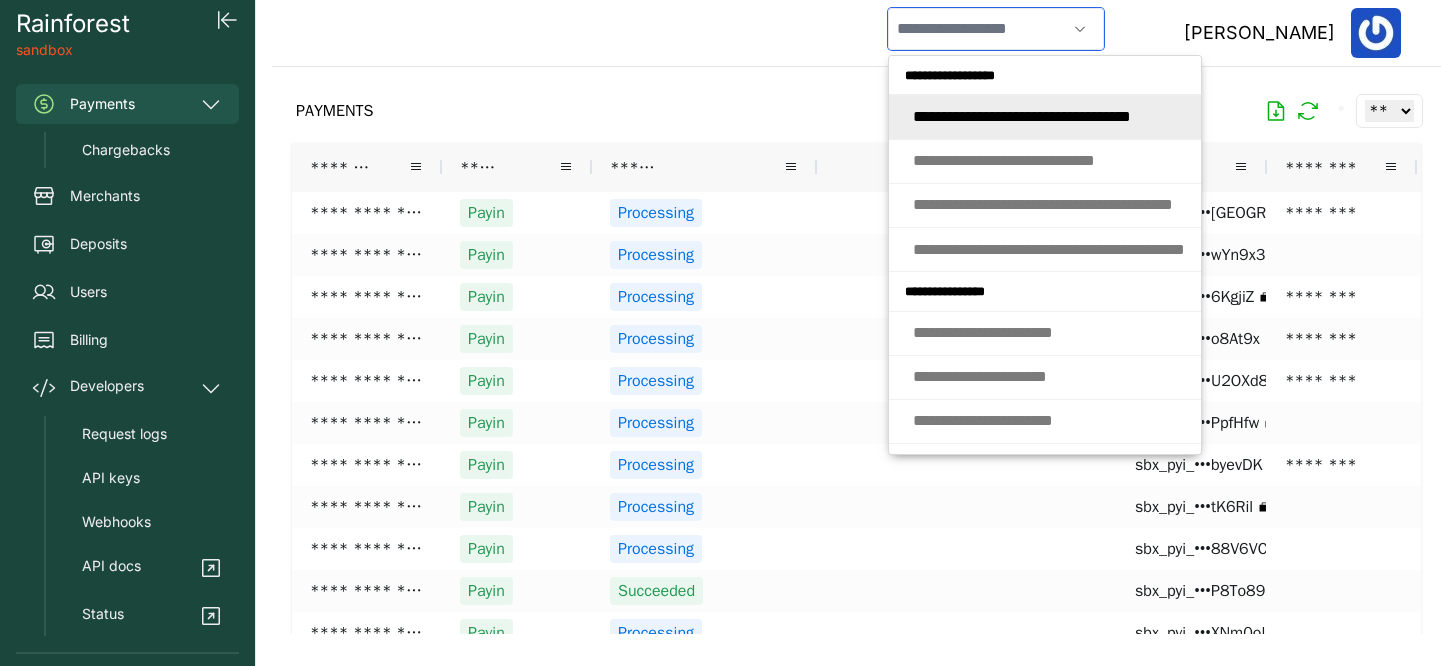click at bounding box center (977, 29) 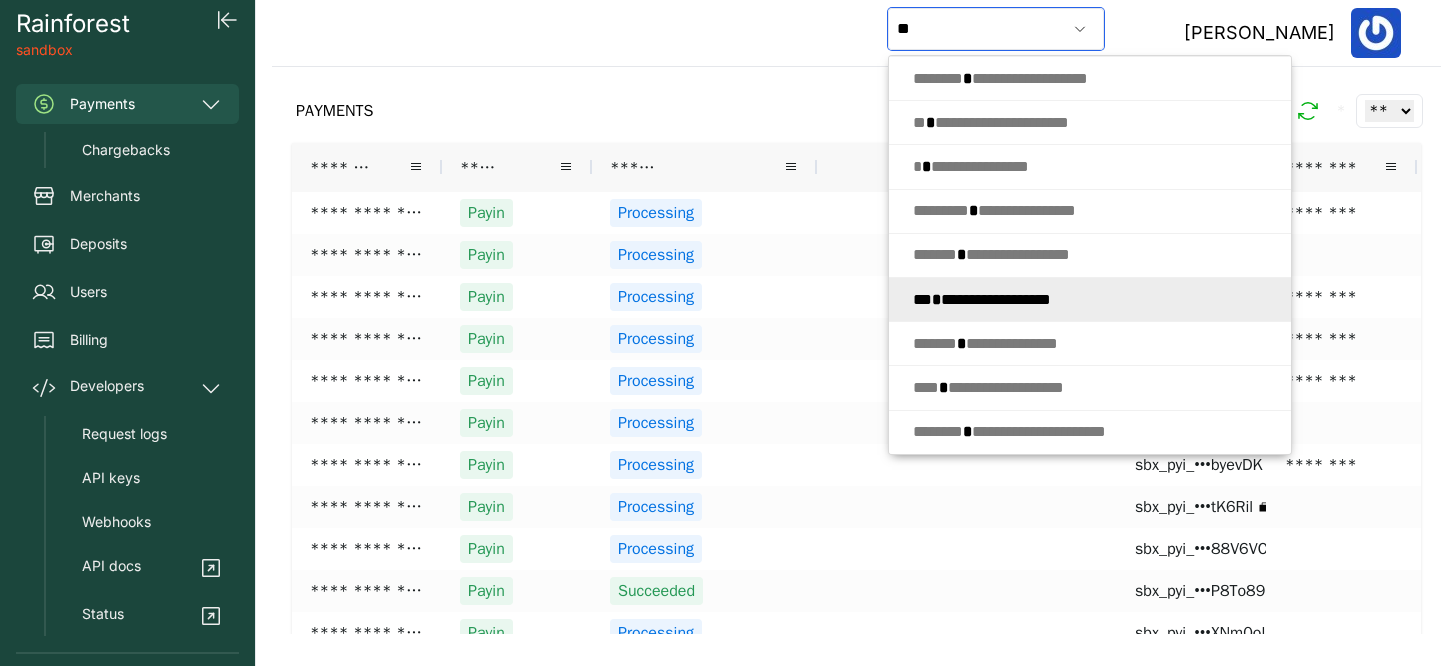 scroll, scrollTop: 0, scrollLeft: 0, axis: both 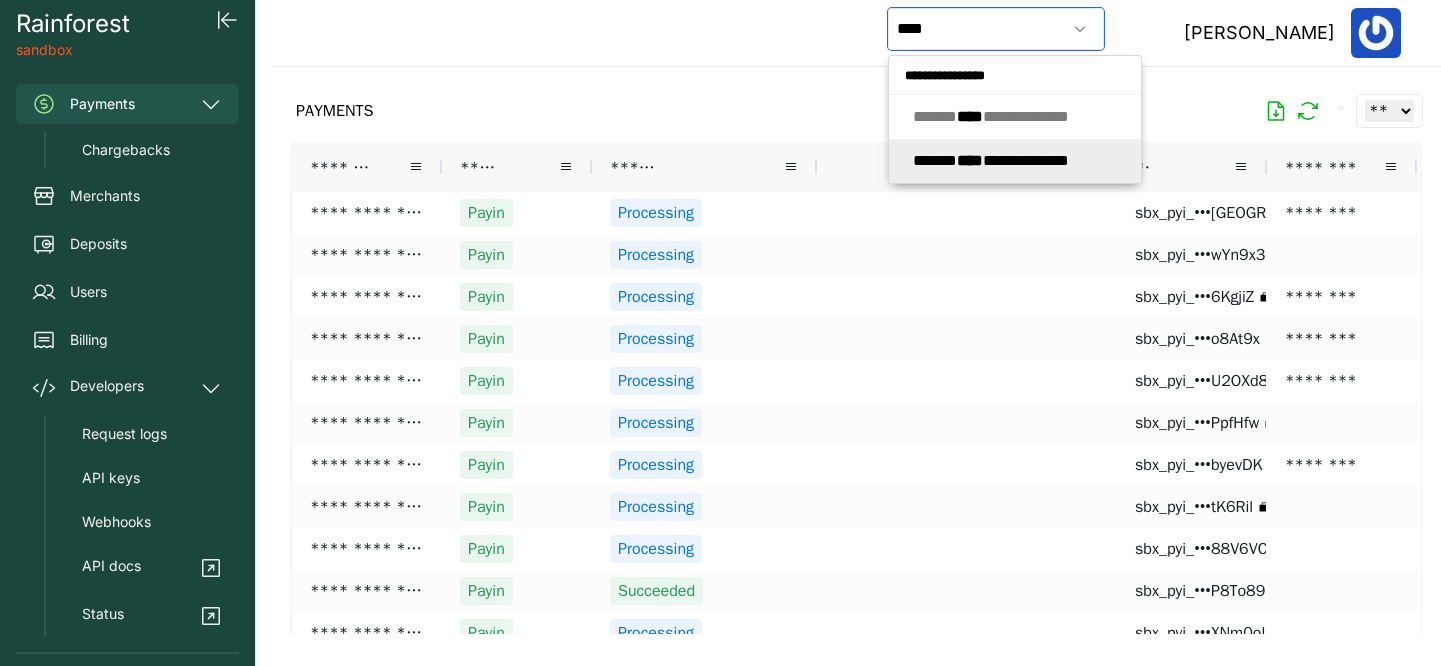 click on "**********" 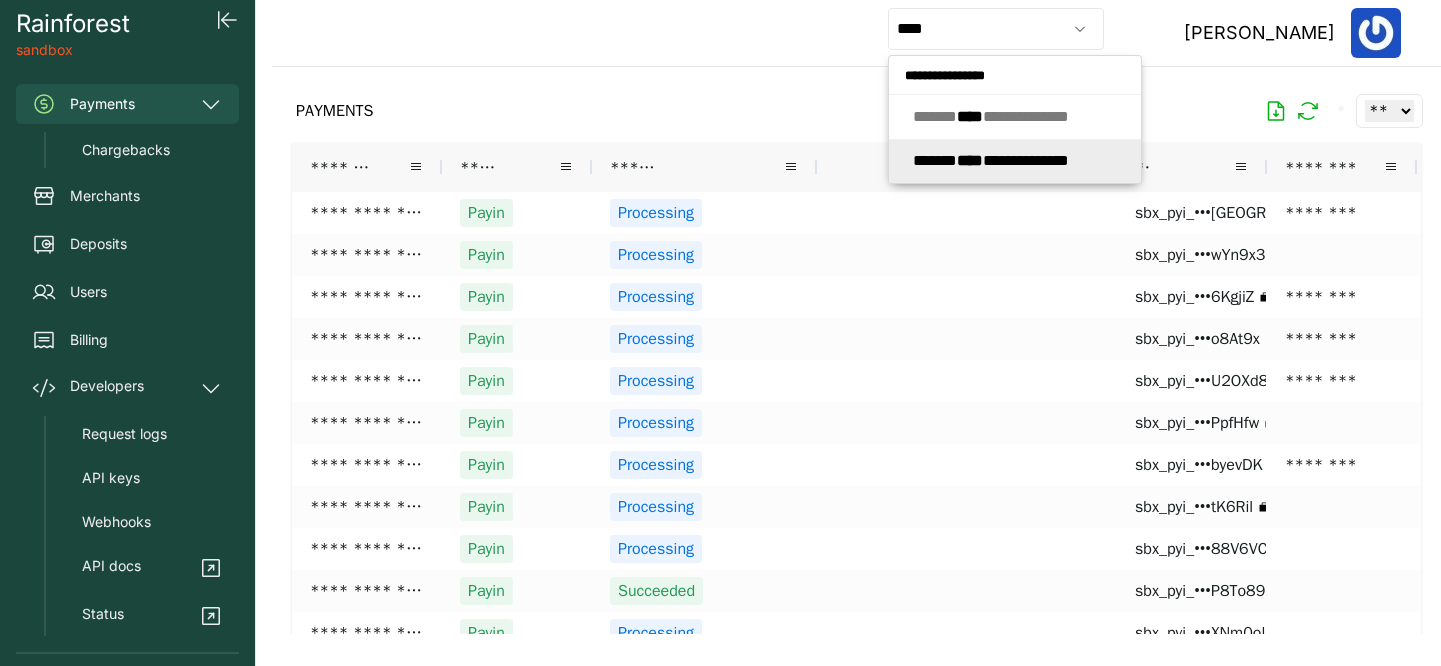 type on "**********" 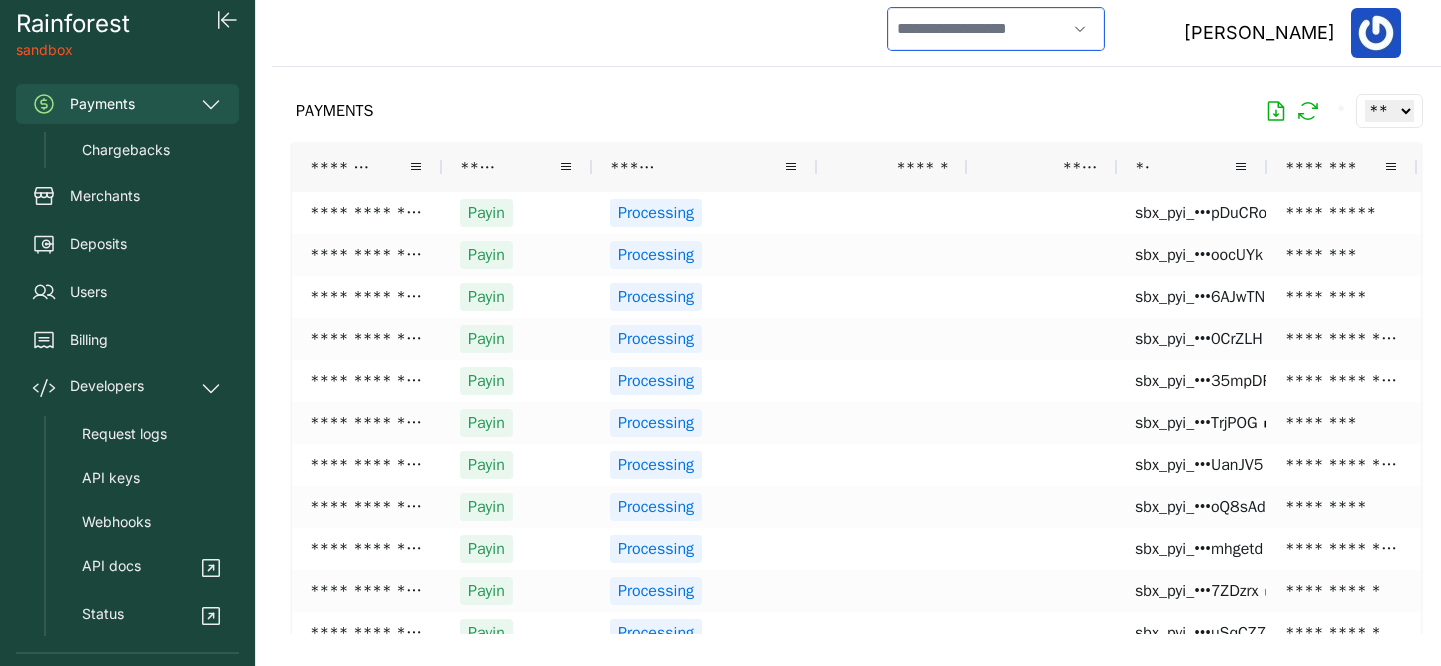 click at bounding box center [977, 29] 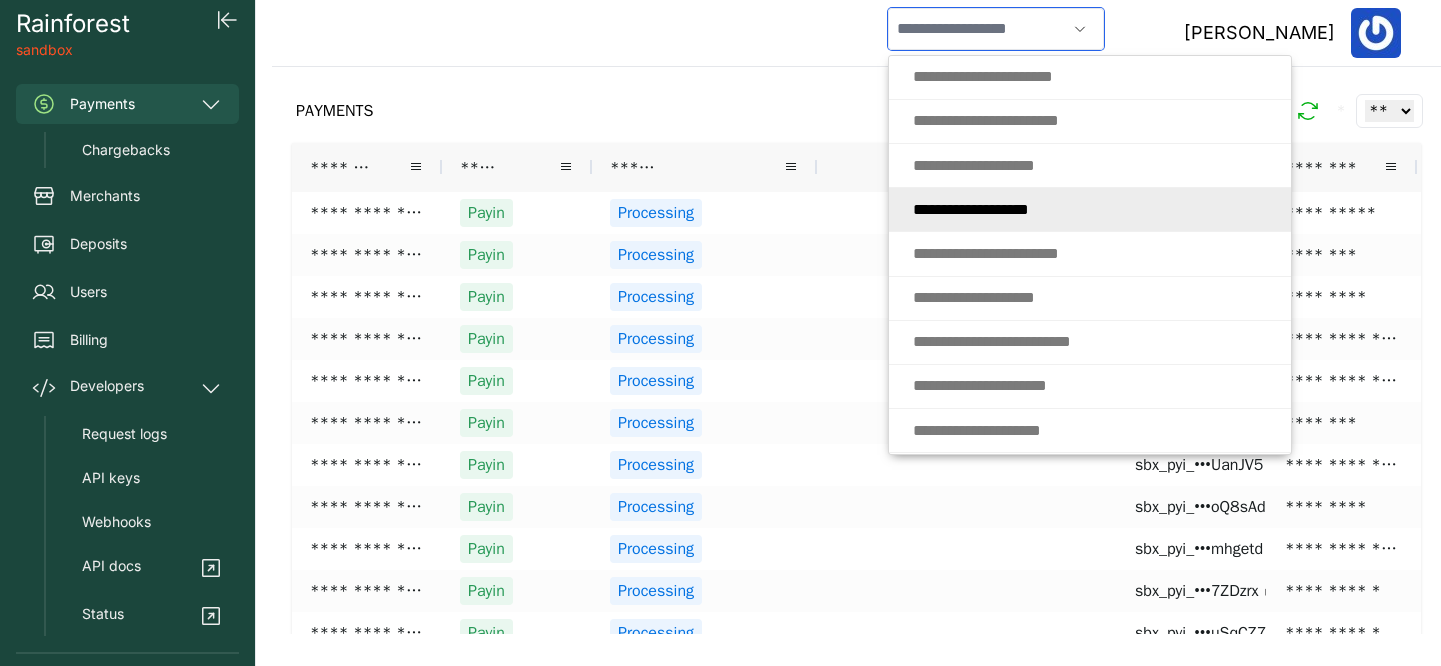 scroll, scrollTop: 7412, scrollLeft: 0, axis: vertical 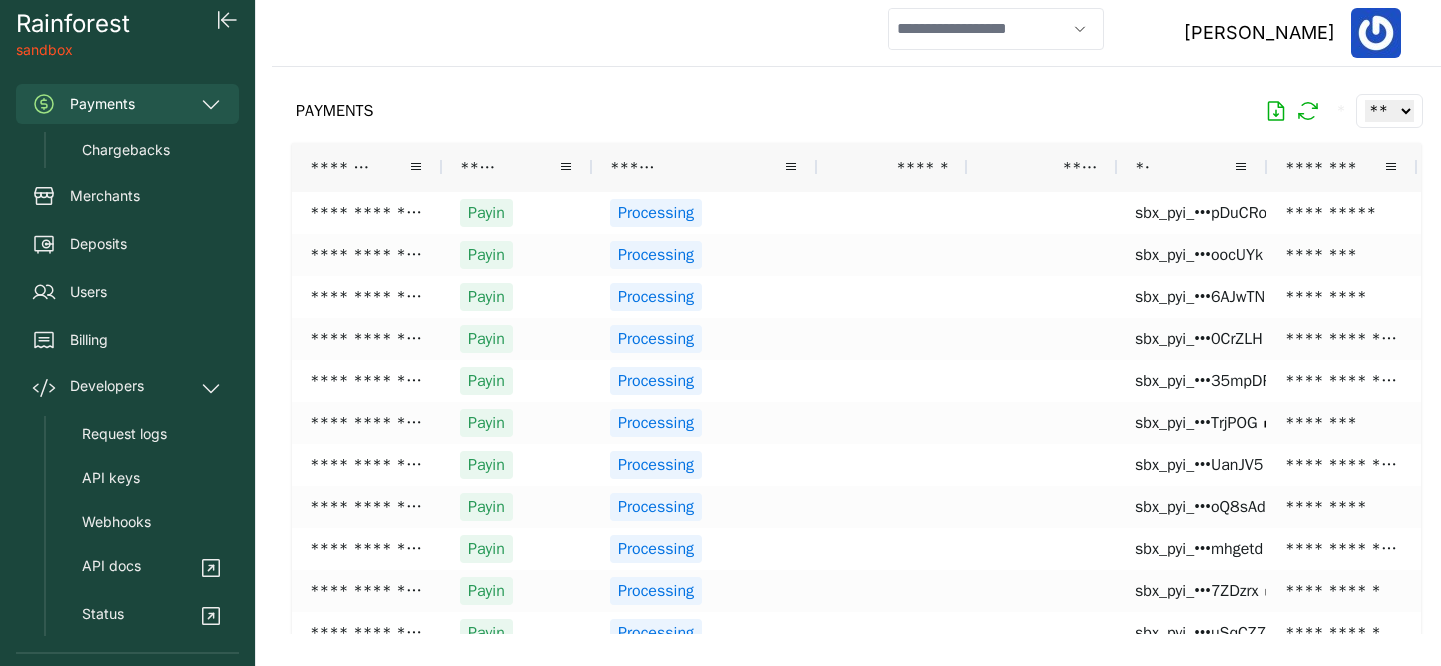 type on "**********" 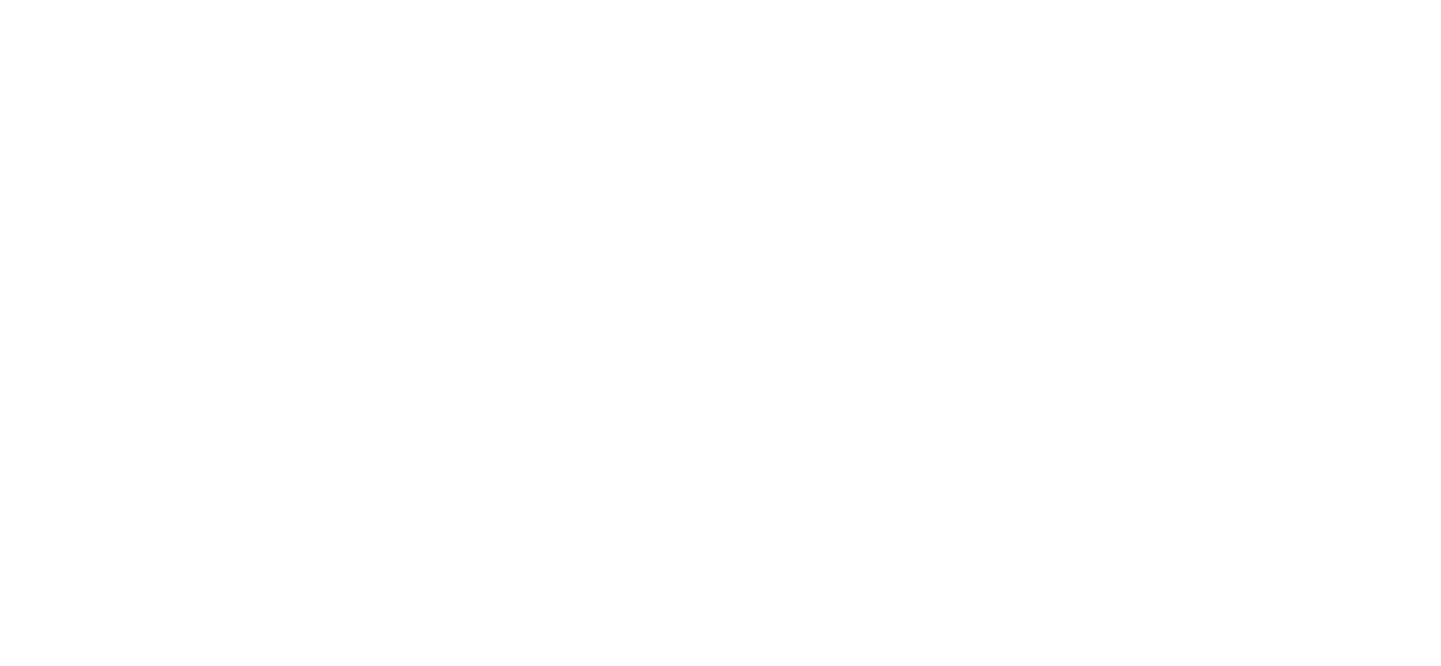 scroll, scrollTop: 0, scrollLeft: 0, axis: both 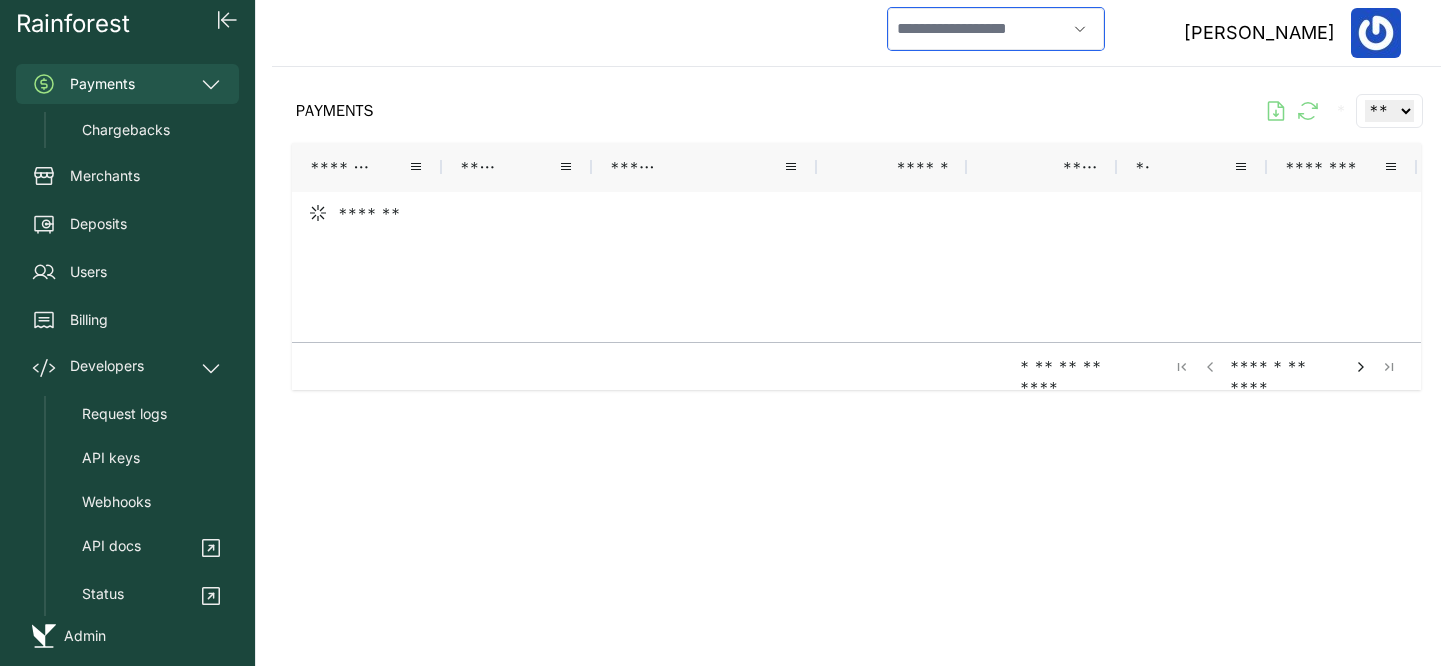 click at bounding box center (977, 29) 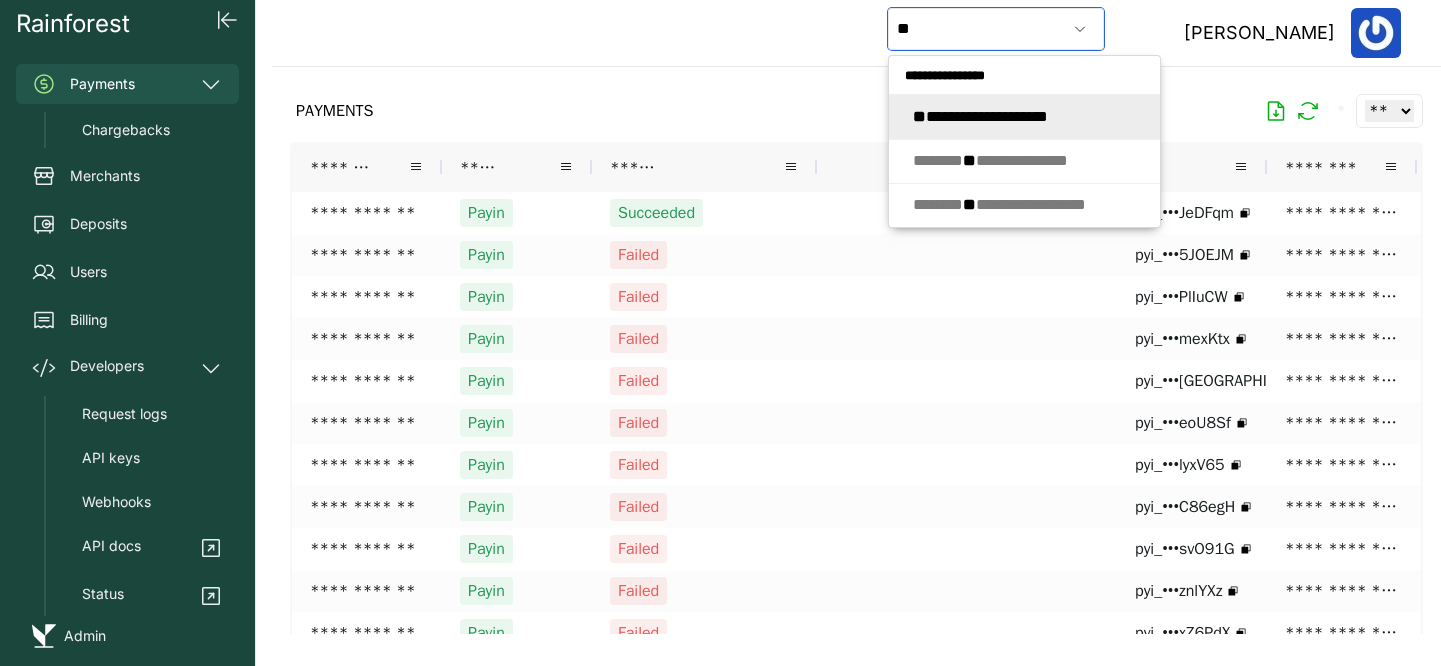 type on "*" 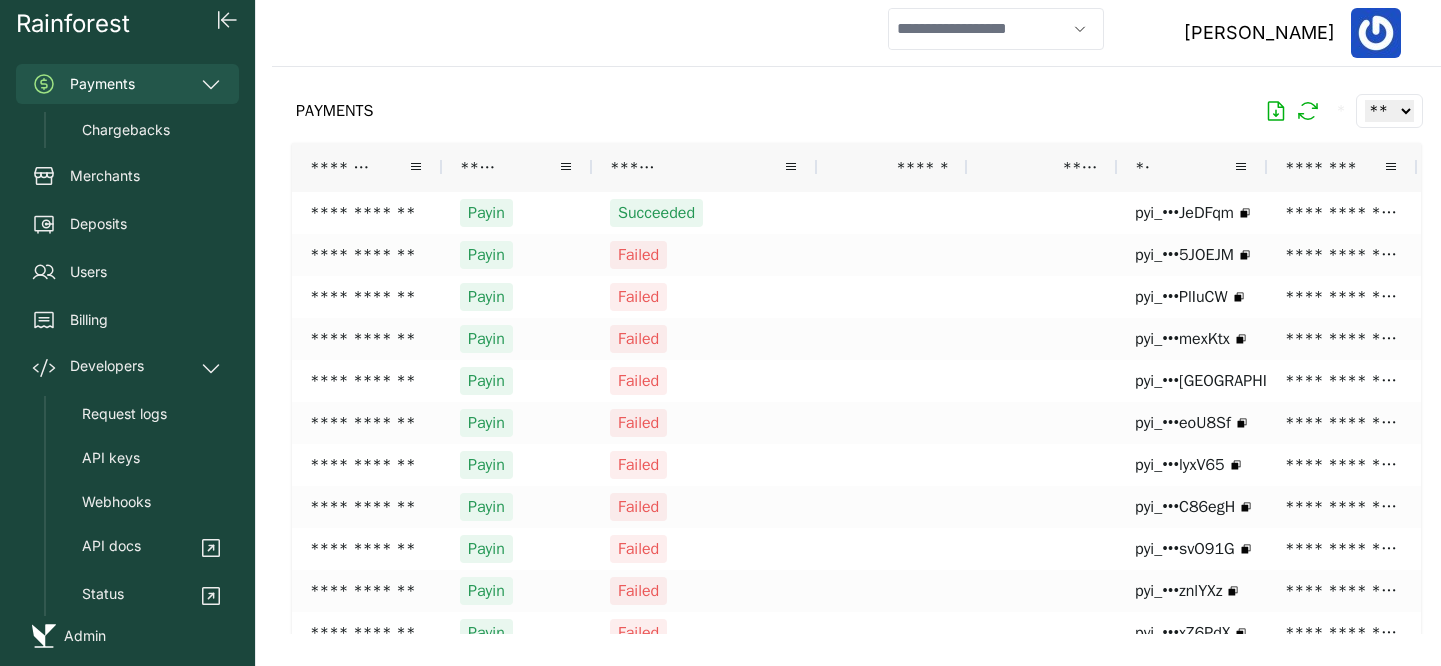 type on "**********" 